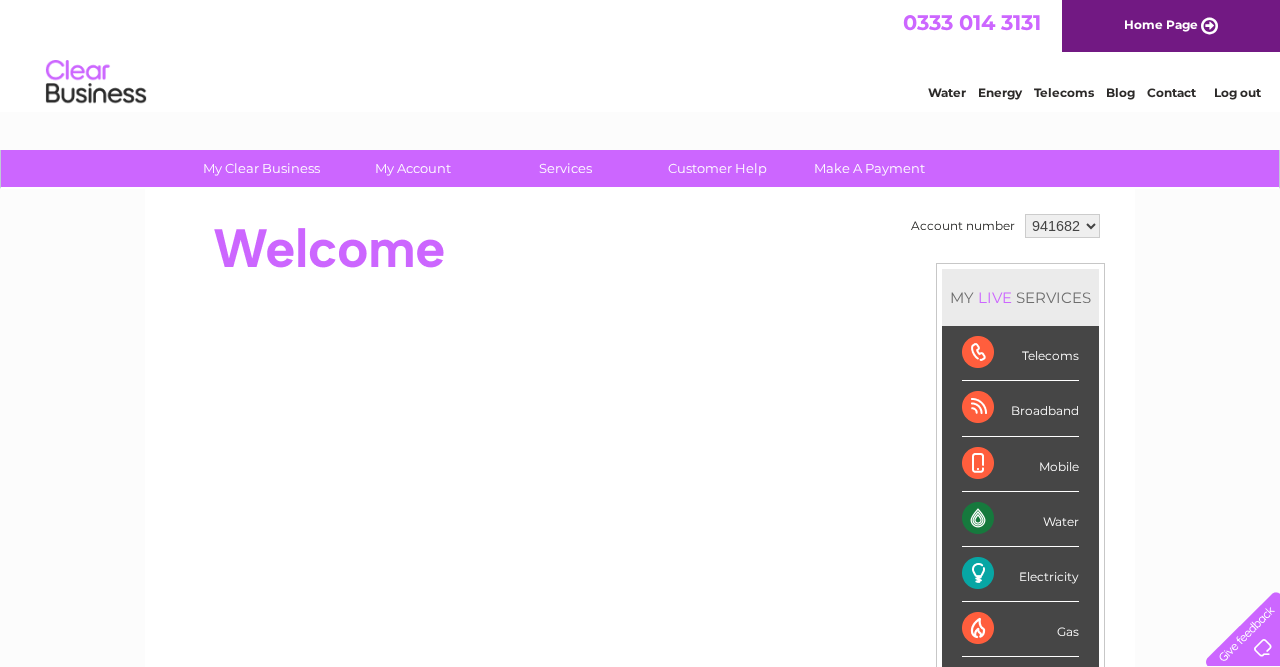 scroll, scrollTop: 0, scrollLeft: 0, axis: both 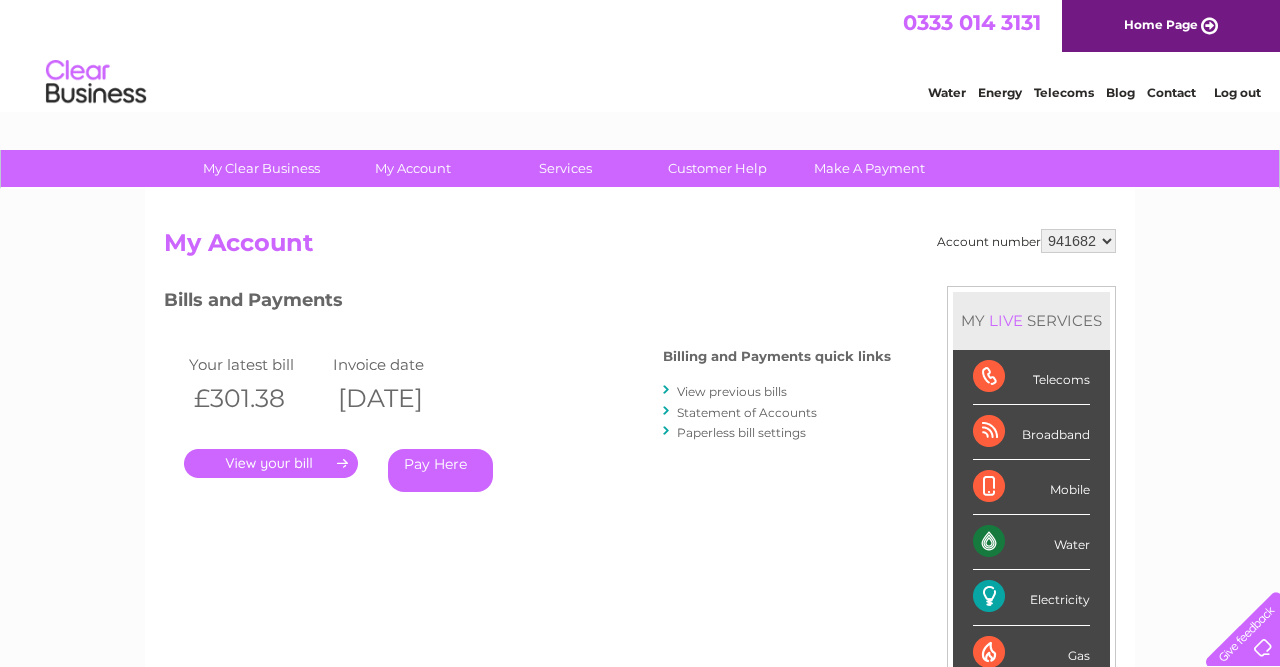 click on "Statement of Accounts" at bounding box center (777, 412) 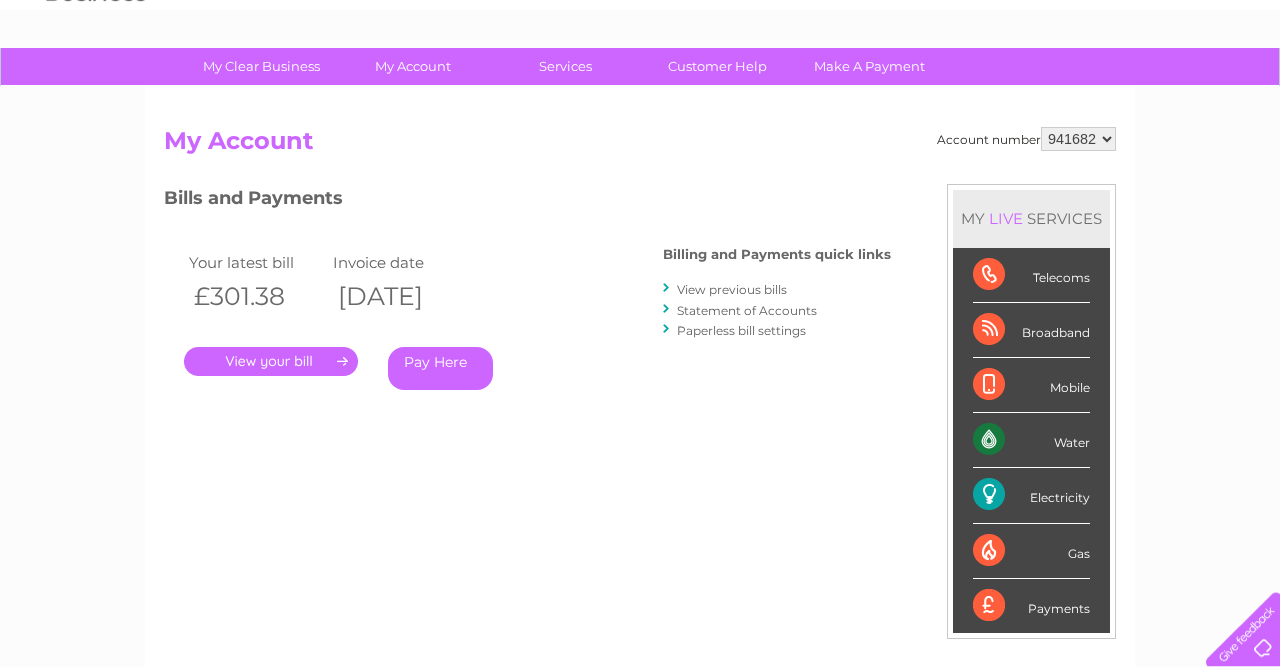 scroll, scrollTop: 104, scrollLeft: 0, axis: vertical 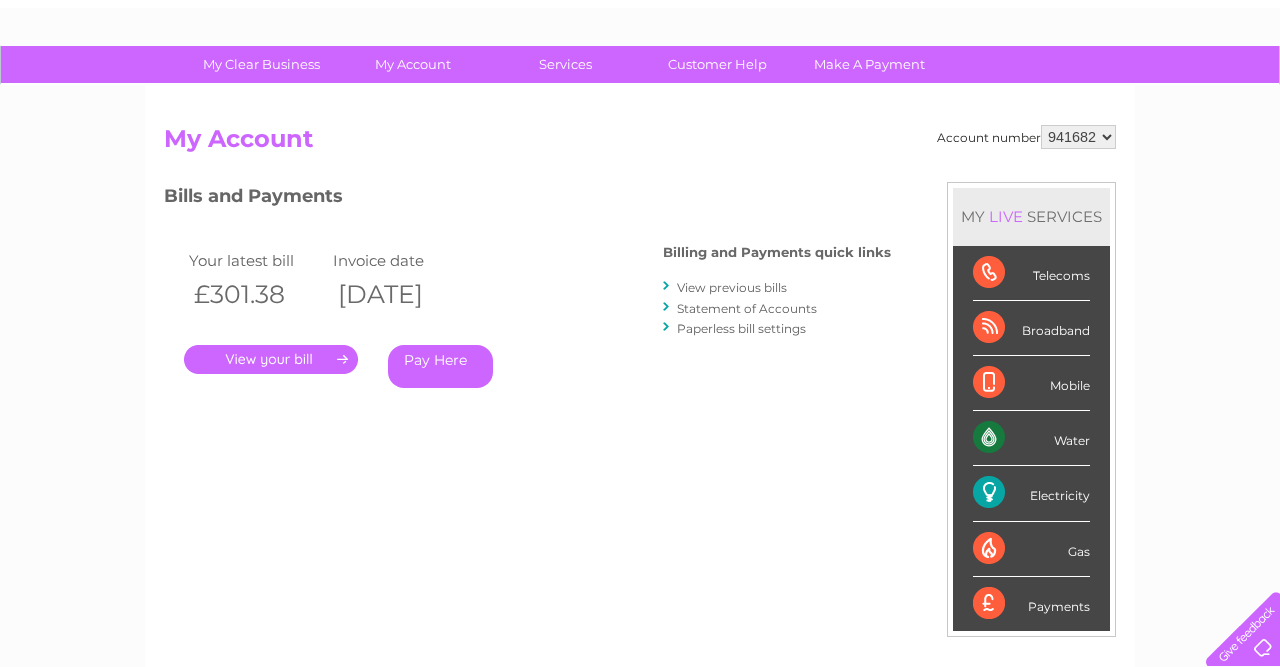 click on "." at bounding box center (271, 359) 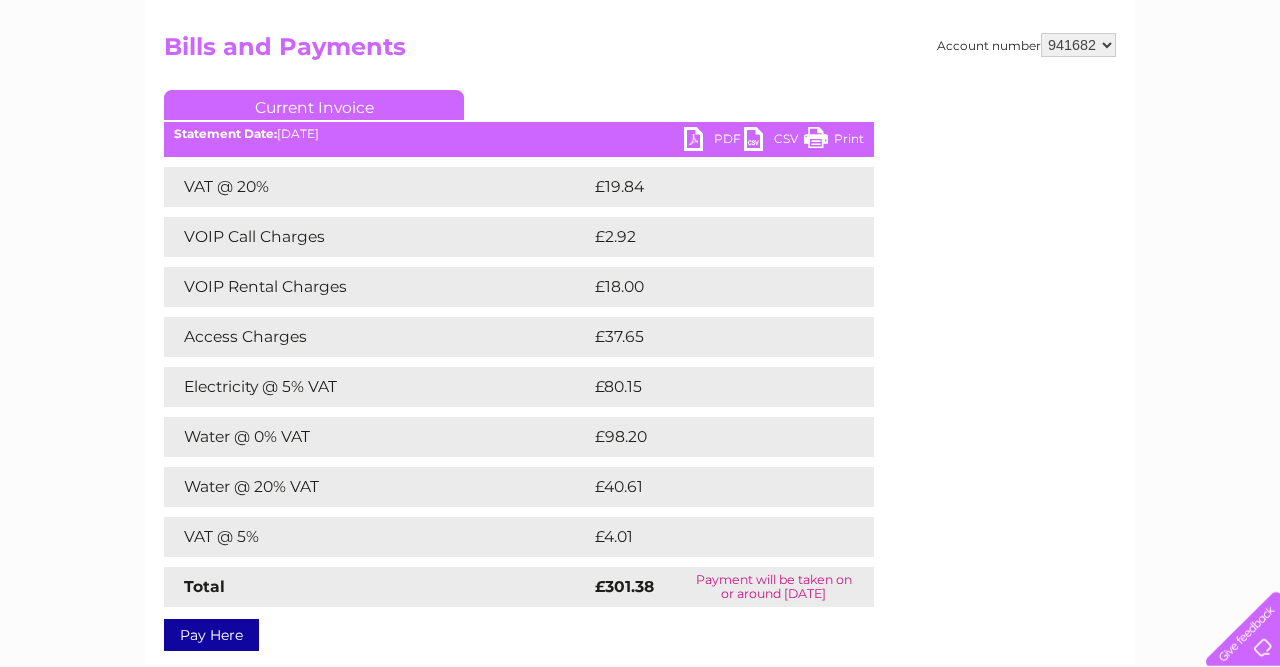 scroll, scrollTop: 0, scrollLeft: 0, axis: both 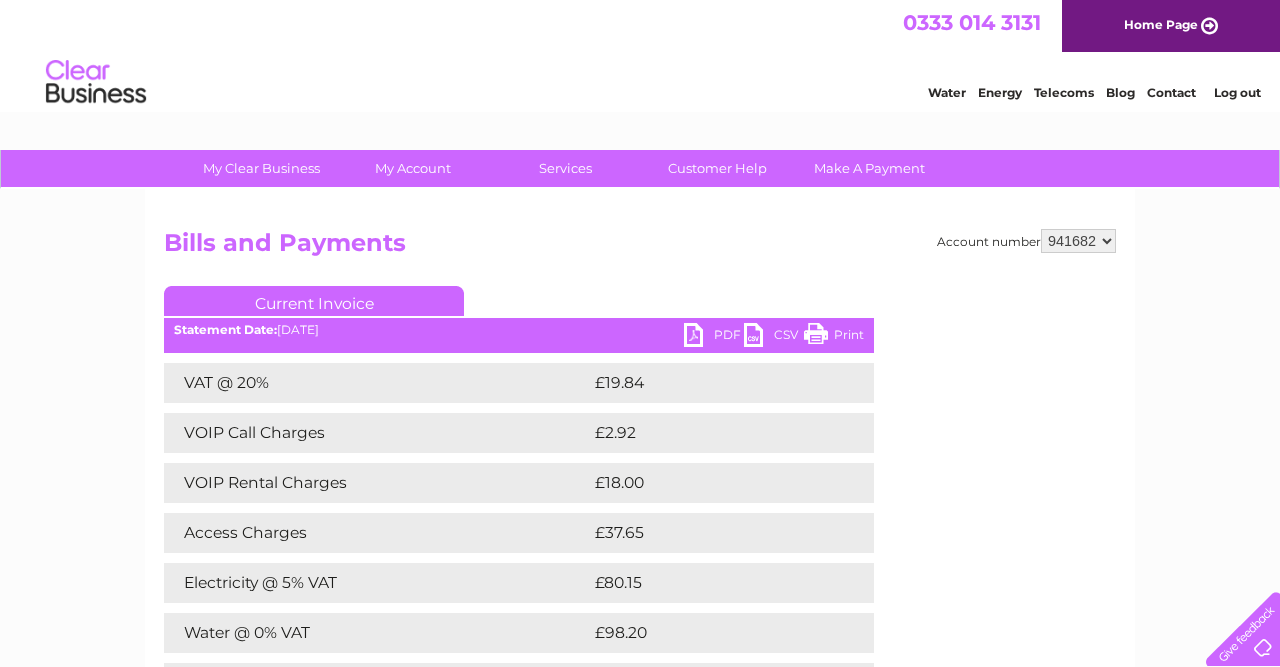 click on "PDF" at bounding box center [714, 337] 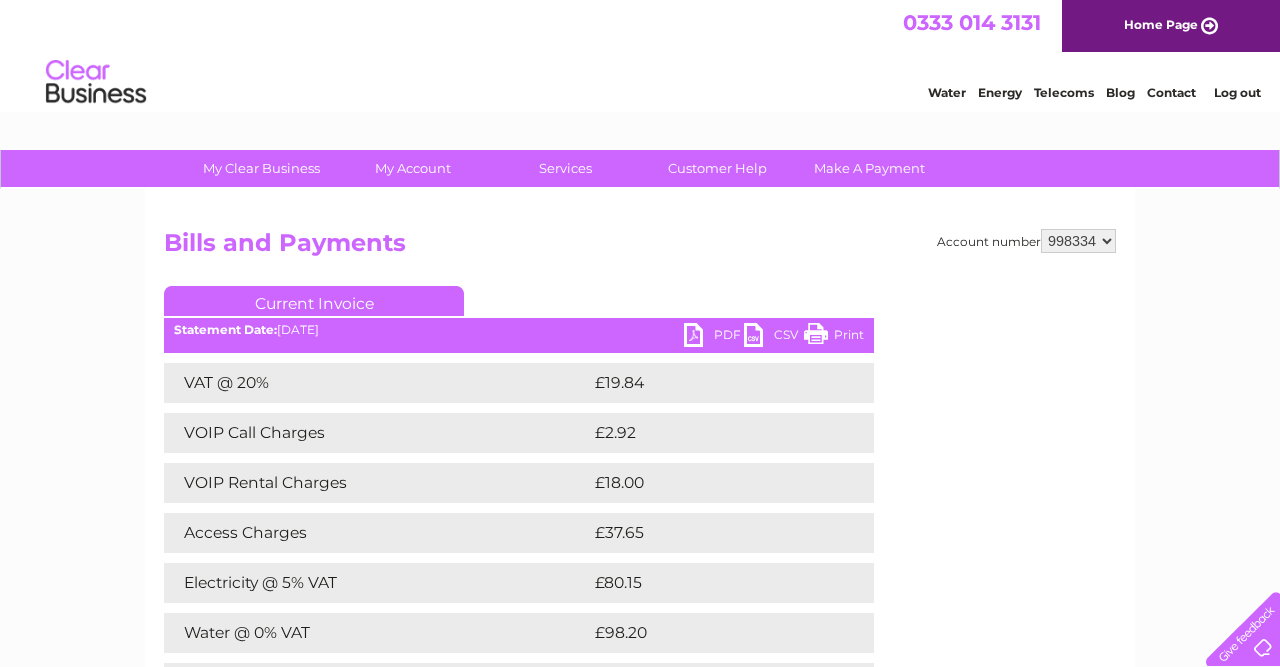click on "998334" at bounding box center [0, 0] 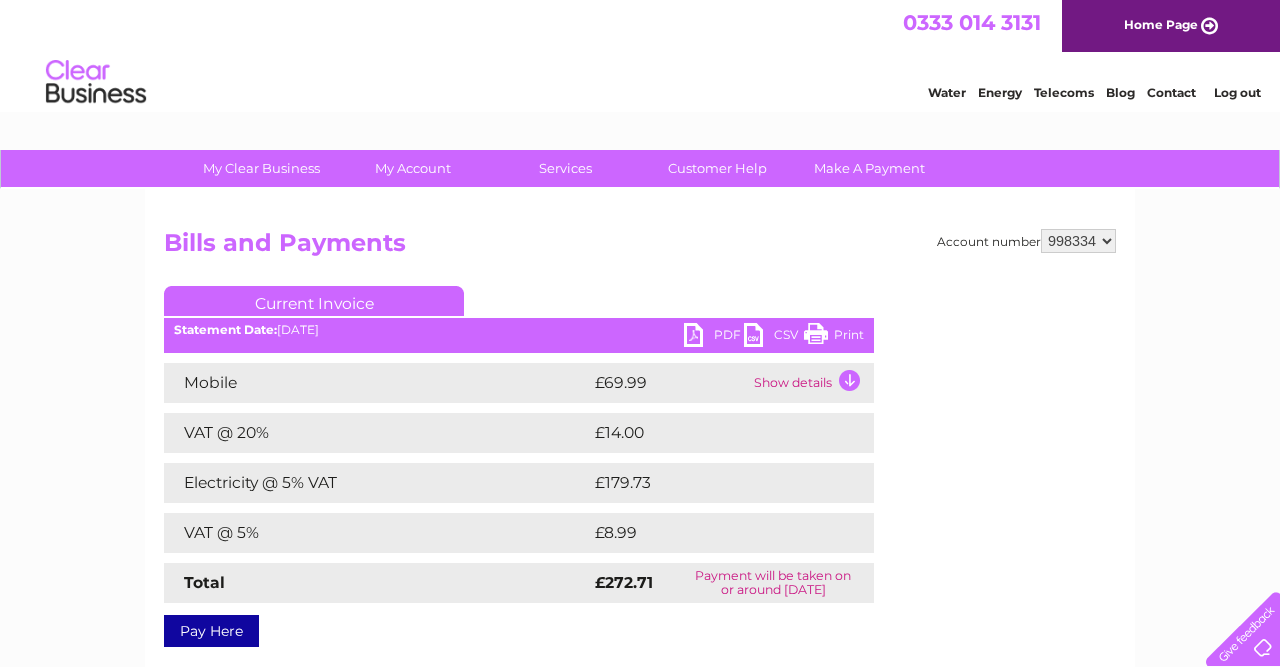 scroll, scrollTop: 0, scrollLeft: 0, axis: both 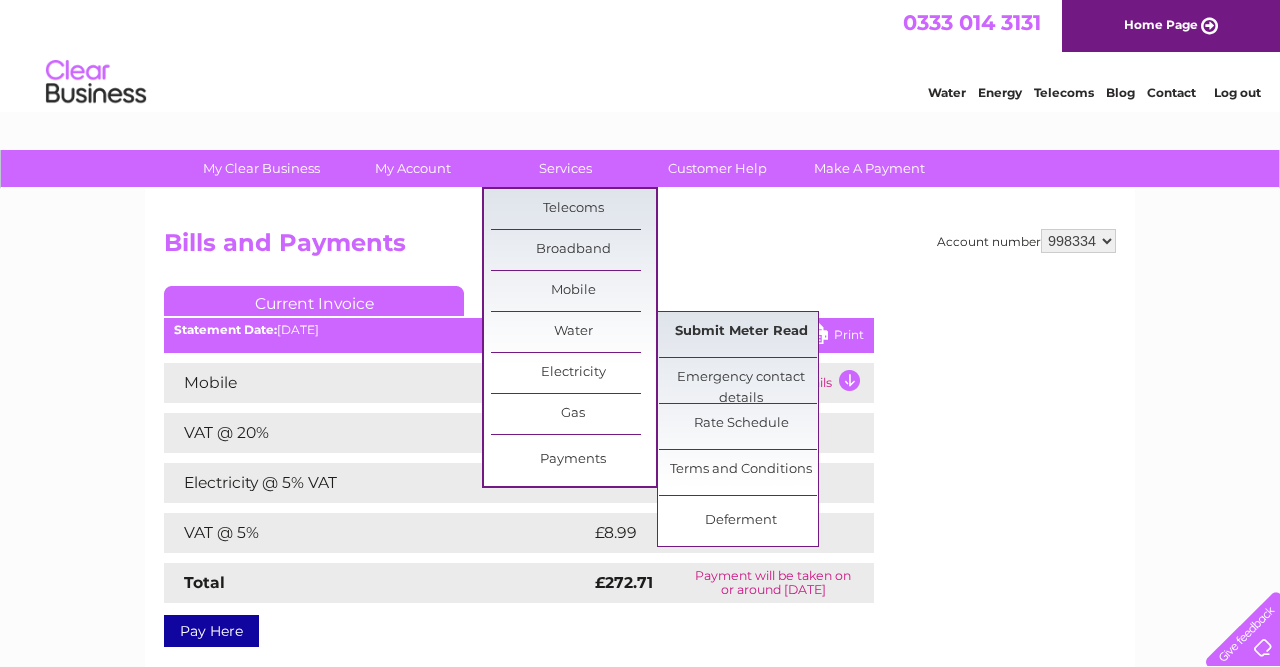 click on "Submit Meter Read" at bounding box center (741, 332) 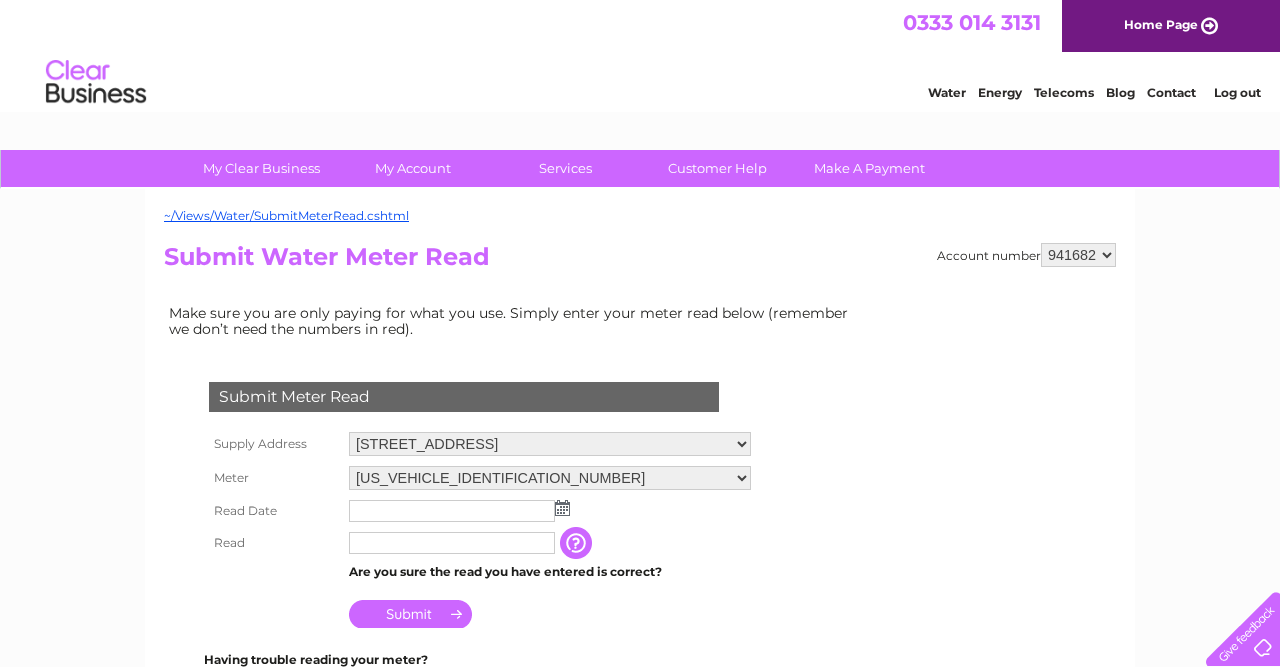 scroll, scrollTop: 0, scrollLeft: 0, axis: both 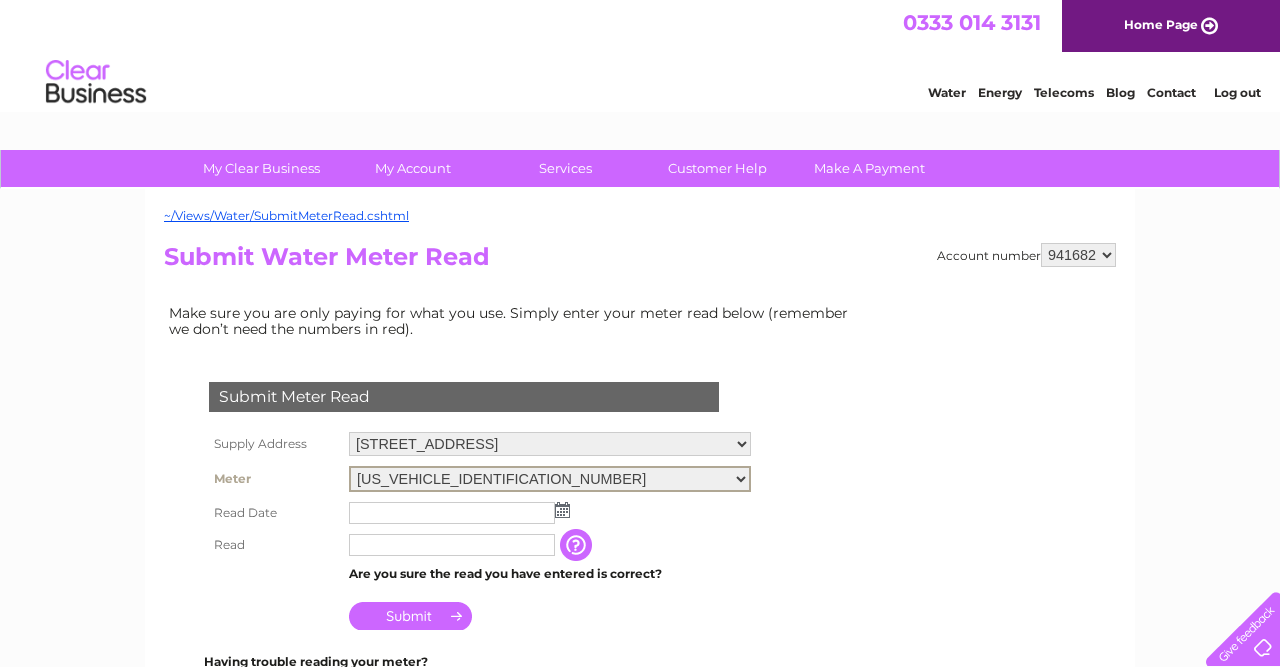 click on "[US_VEHICLE_IDENTIFICATION_NUMBER]
[US_VEHICLE_IDENTIFICATION_NUMBER]" at bounding box center (550, 479) 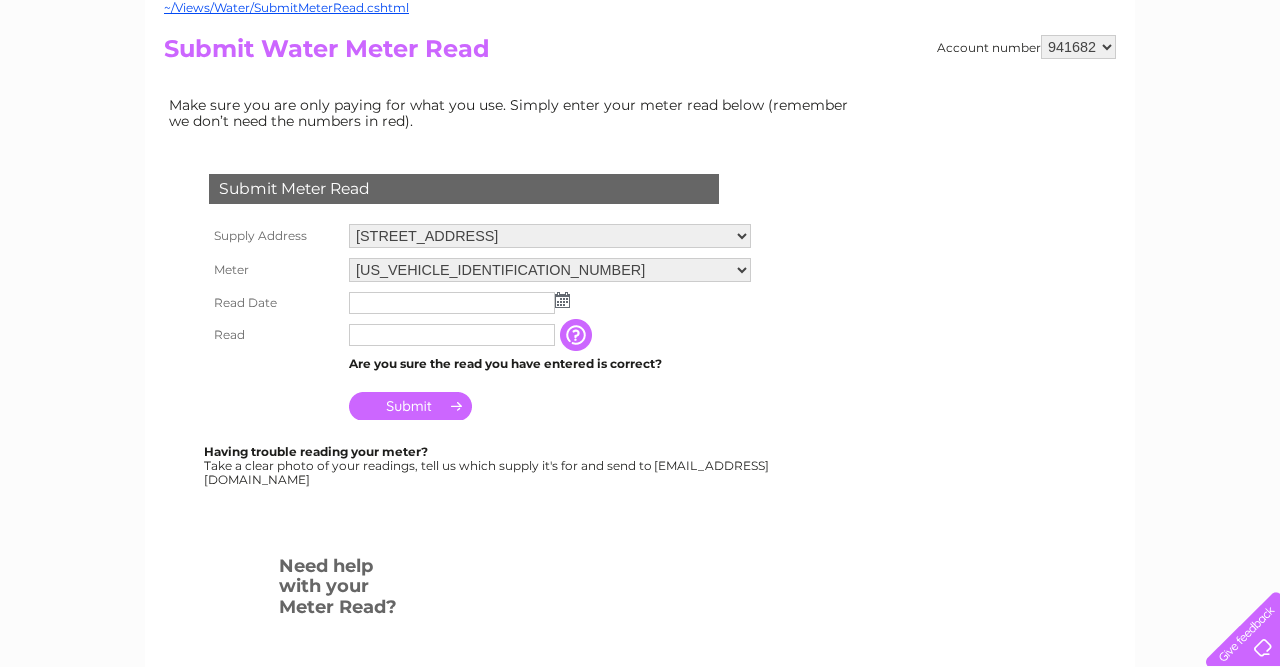 scroll, scrollTop: 0, scrollLeft: 0, axis: both 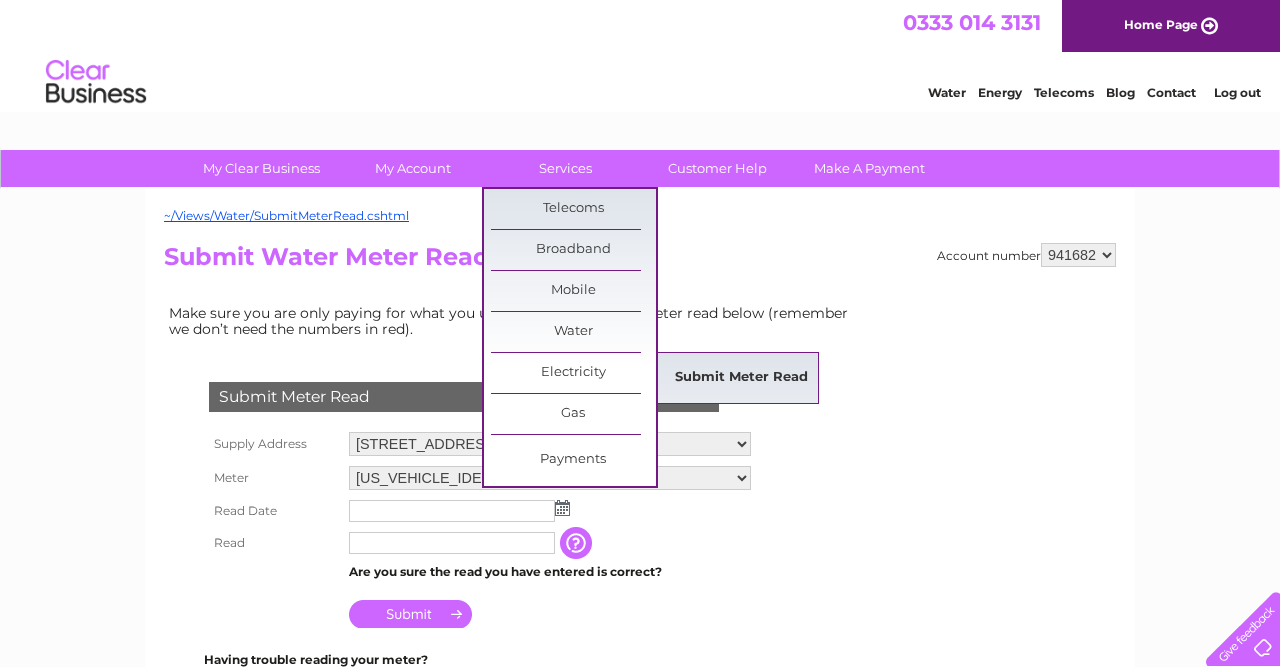 click on "Submit Meter Read" at bounding box center (741, 378) 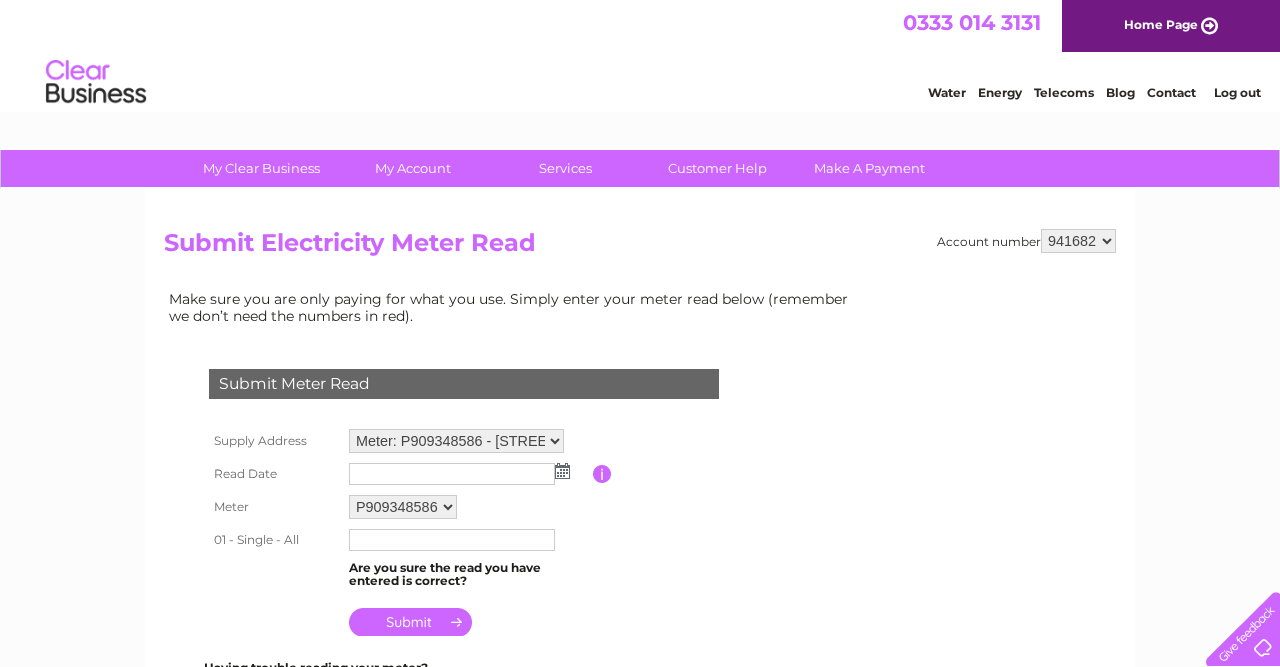 scroll, scrollTop: 0, scrollLeft: 0, axis: both 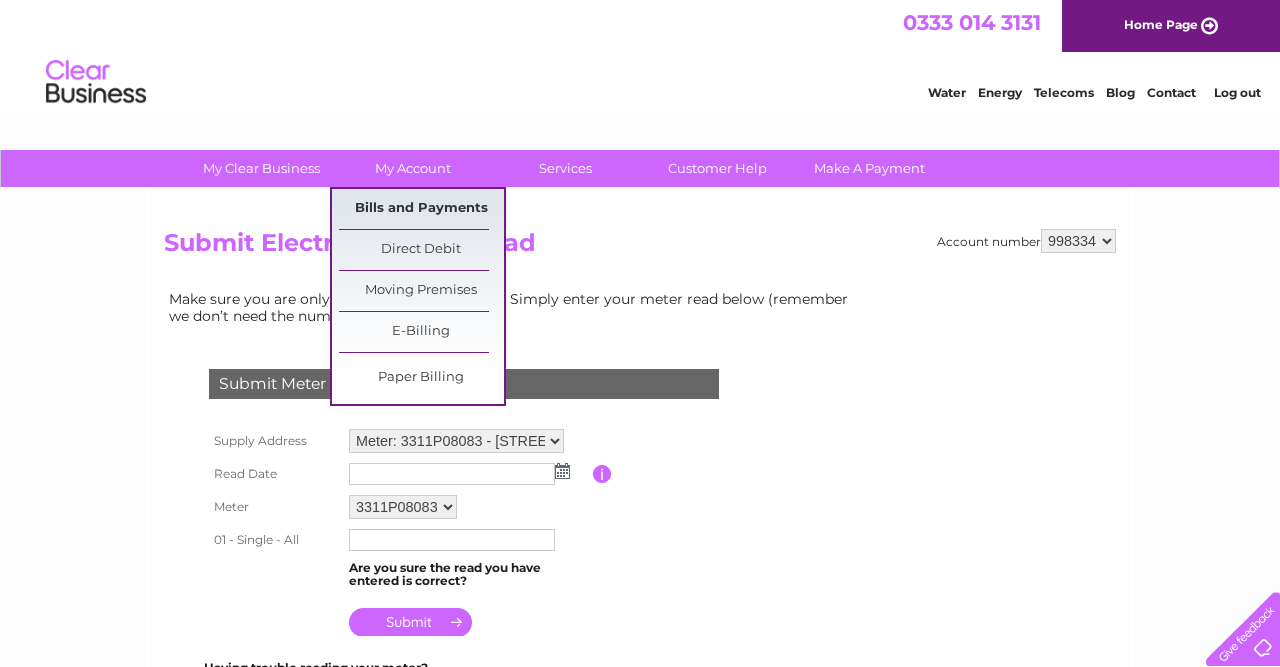 click on "Bills and Payments" at bounding box center [421, 209] 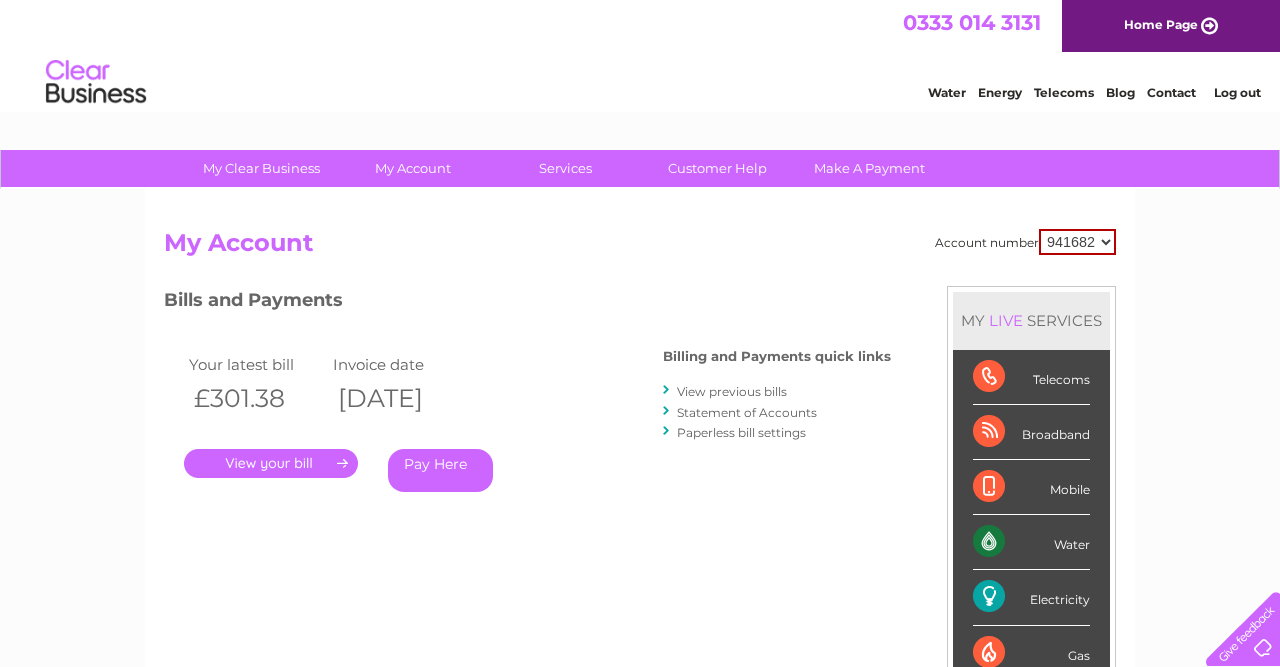 scroll, scrollTop: 0, scrollLeft: 0, axis: both 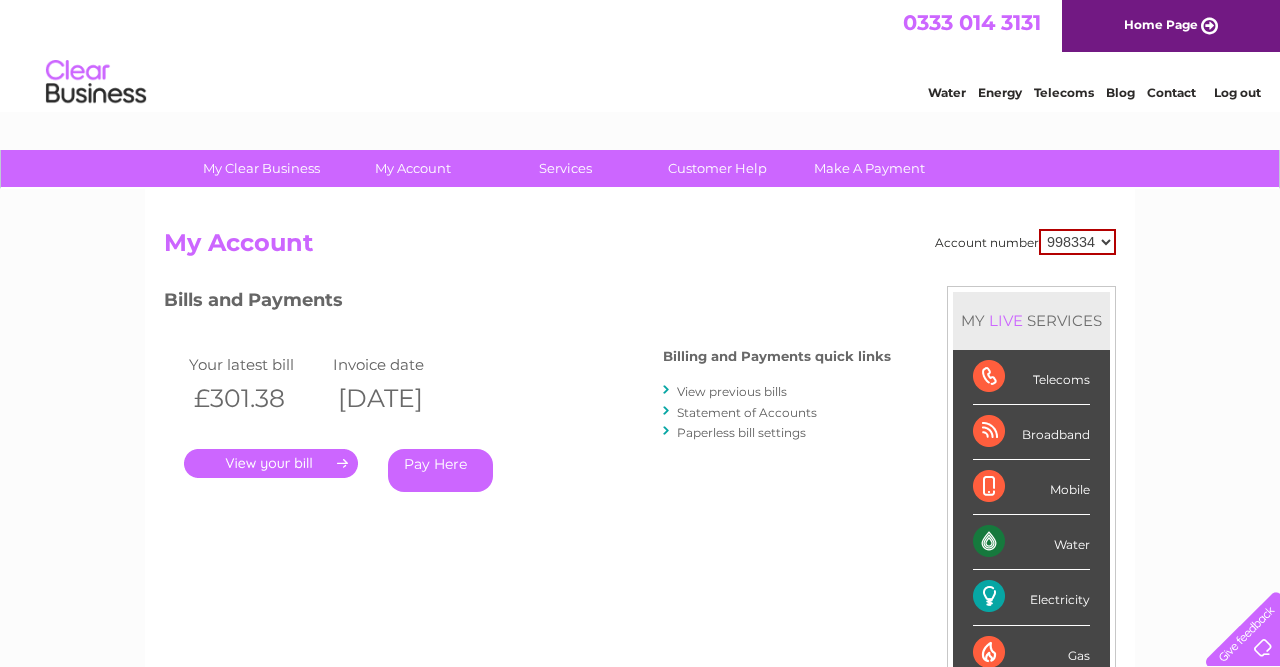 click on "998334" at bounding box center [0, 0] 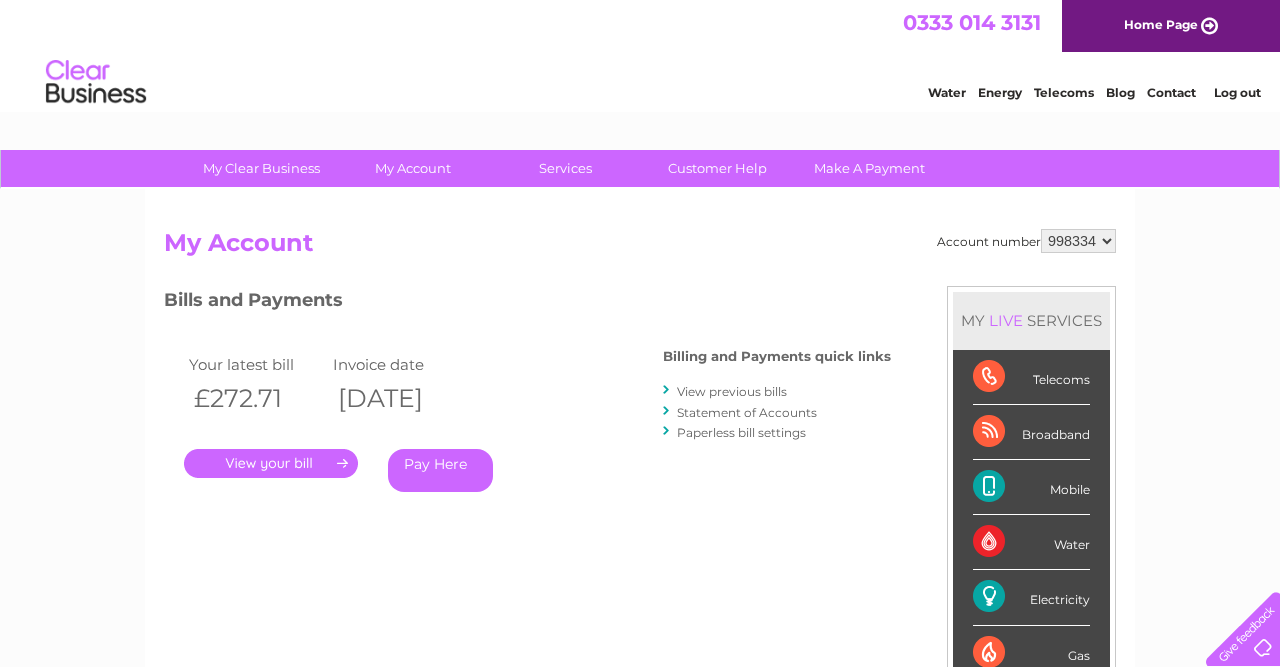scroll, scrollTop: 0, scrollLeft: 0, axis: both 